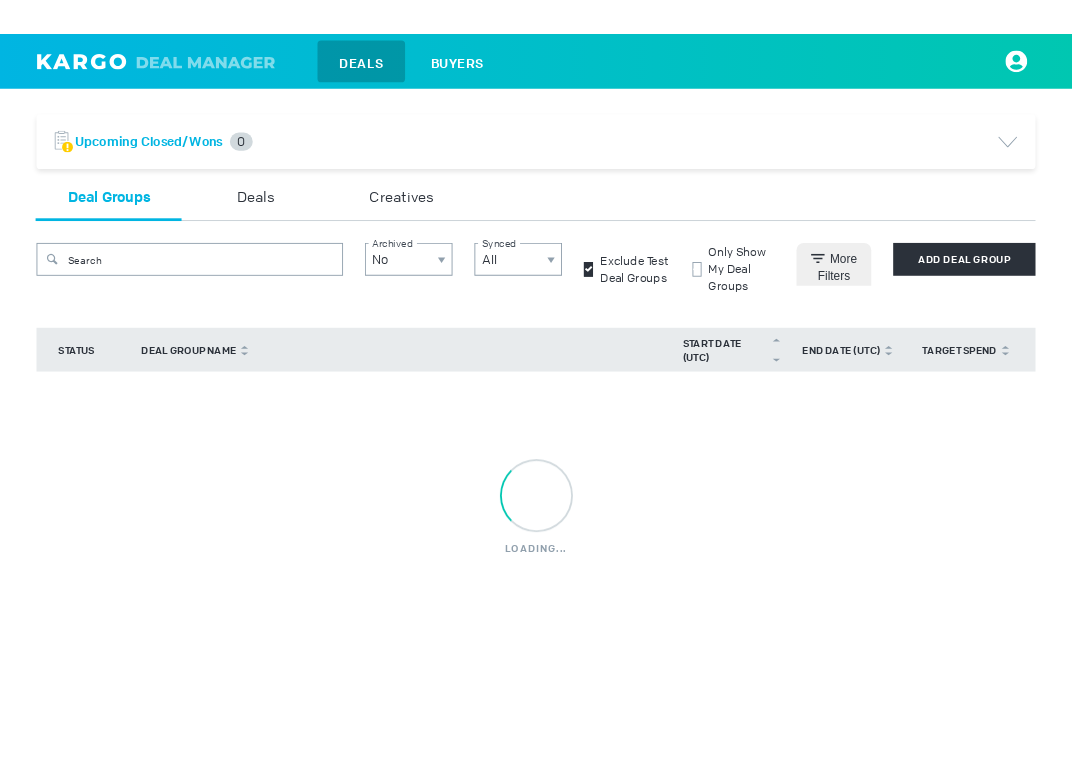 scroll, scrollTop: 0, scrollLeft: 0, axis: both 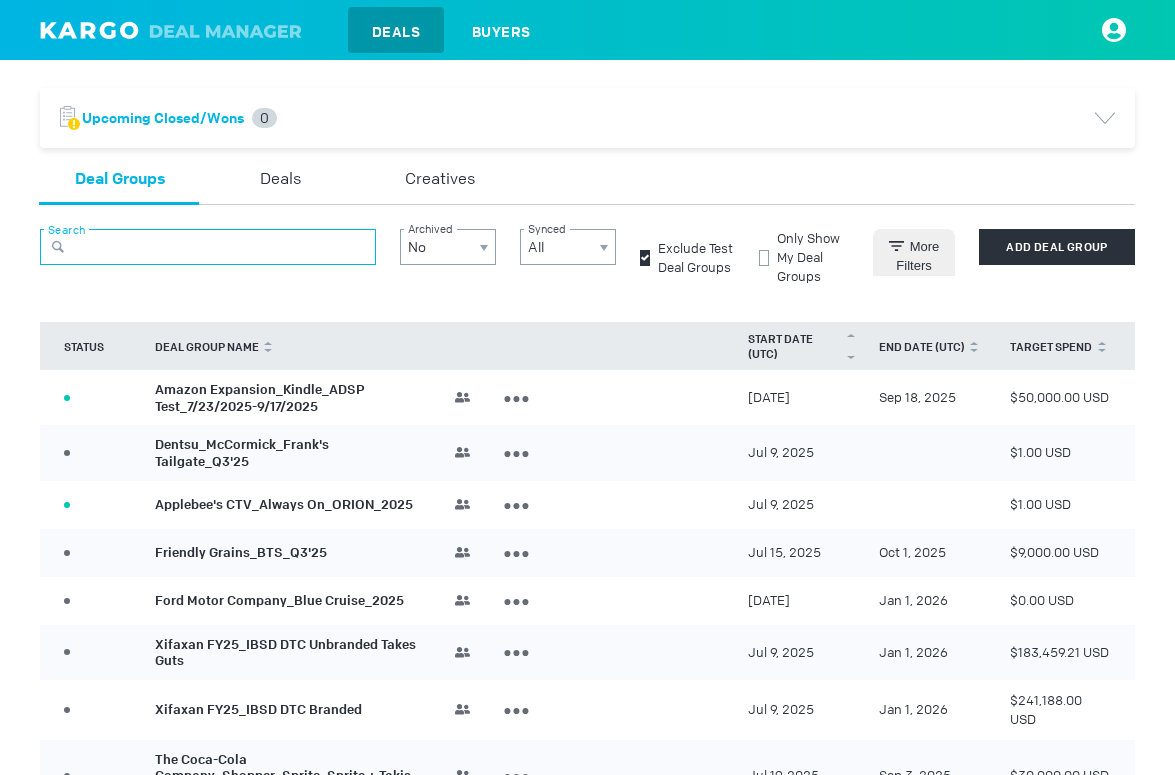 click at bounding box center (208, 247) 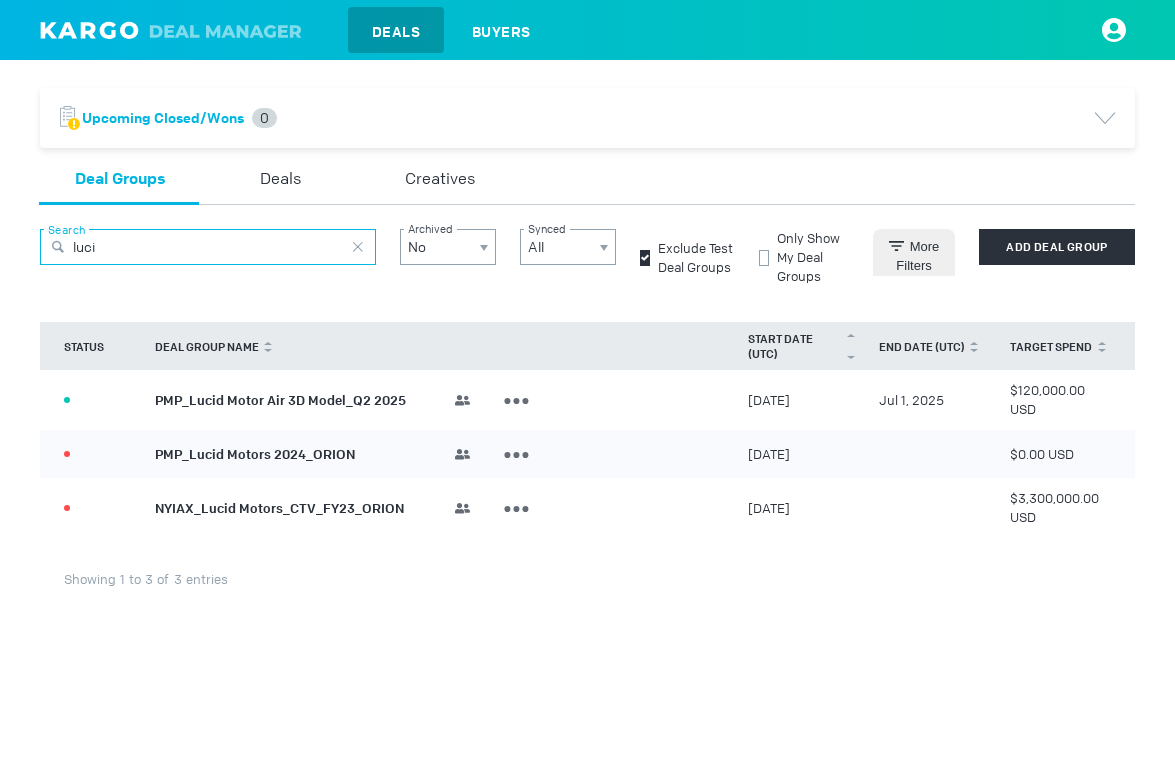type on "luci" 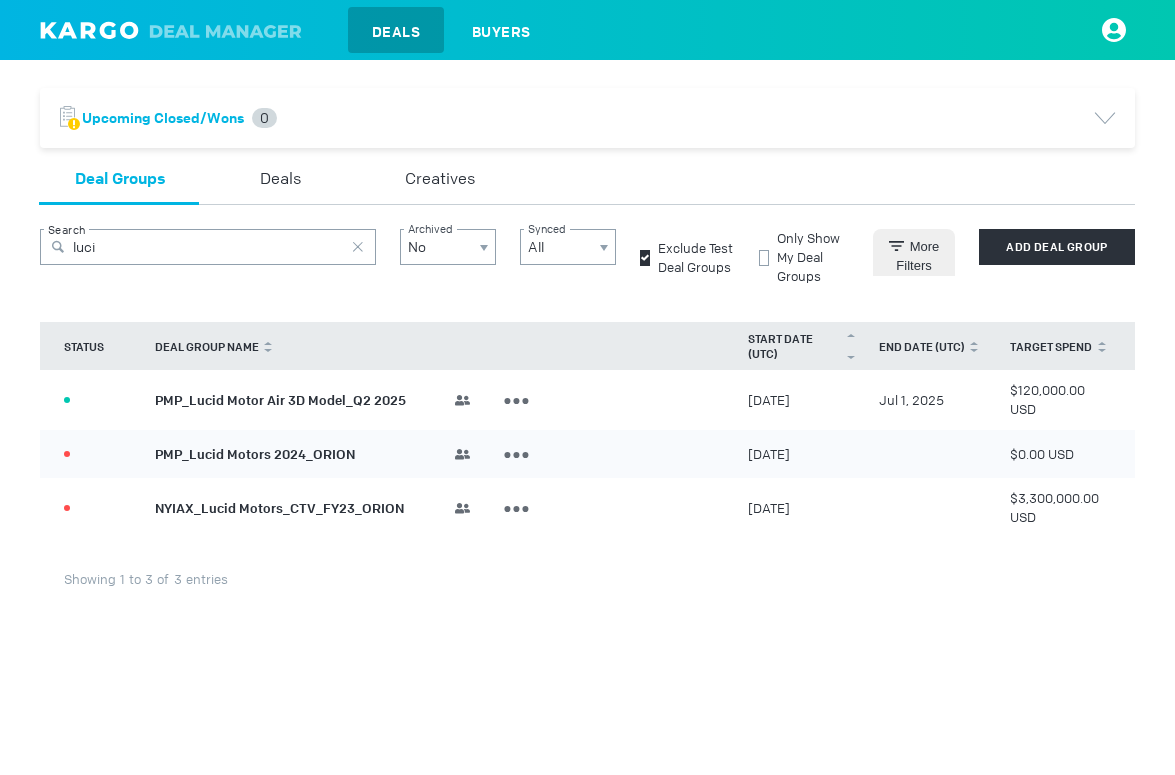 click on "PMP_Lucid Motor Air 3D Model_Q2 2025" at bounding box center (280, 399) 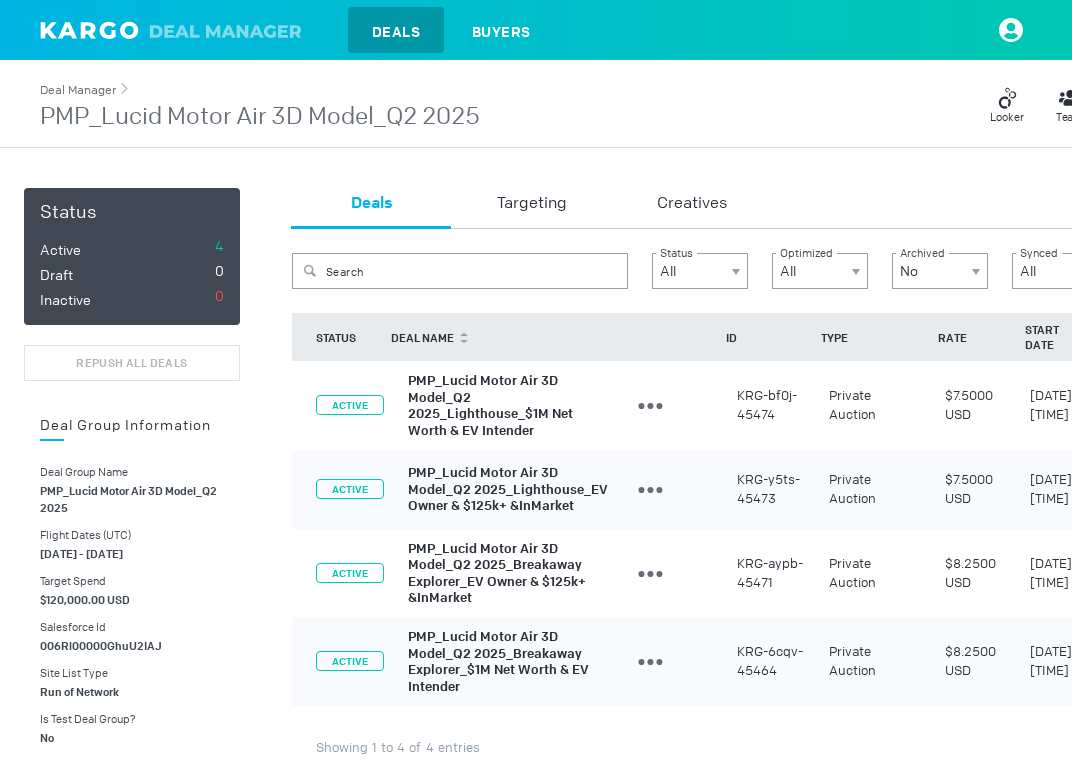 click on "Deal Manager" at bounding box center (78, 90) 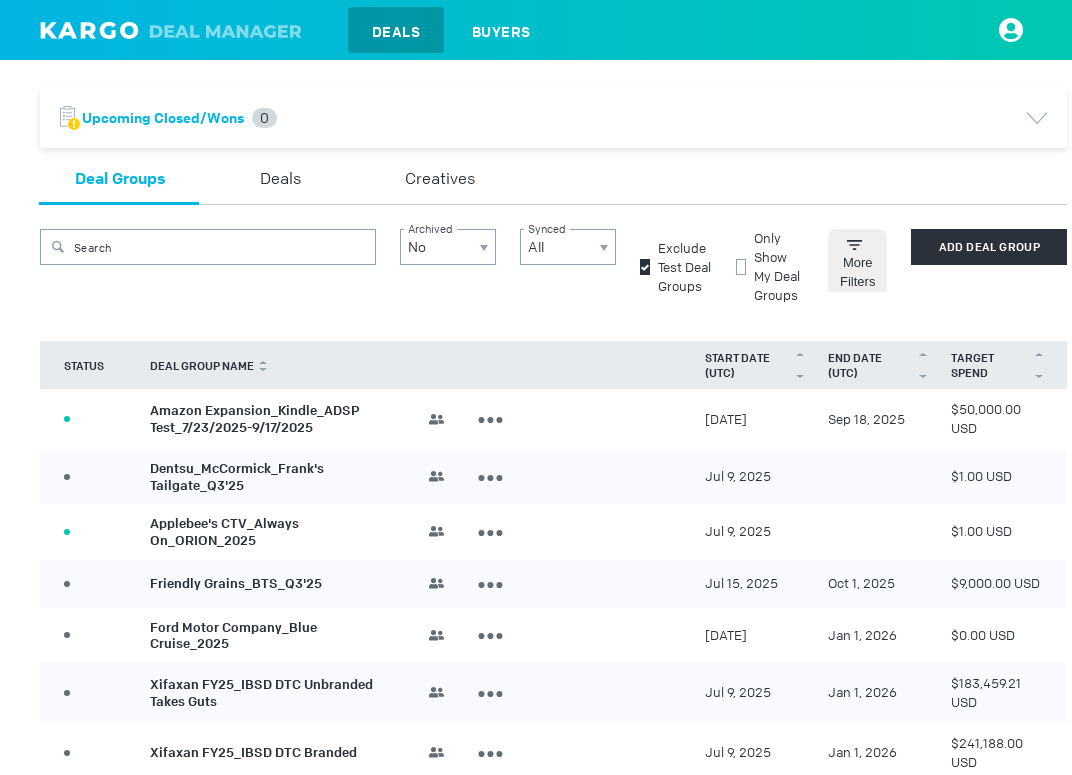 click on "Search" at bounding box center [208, 267] 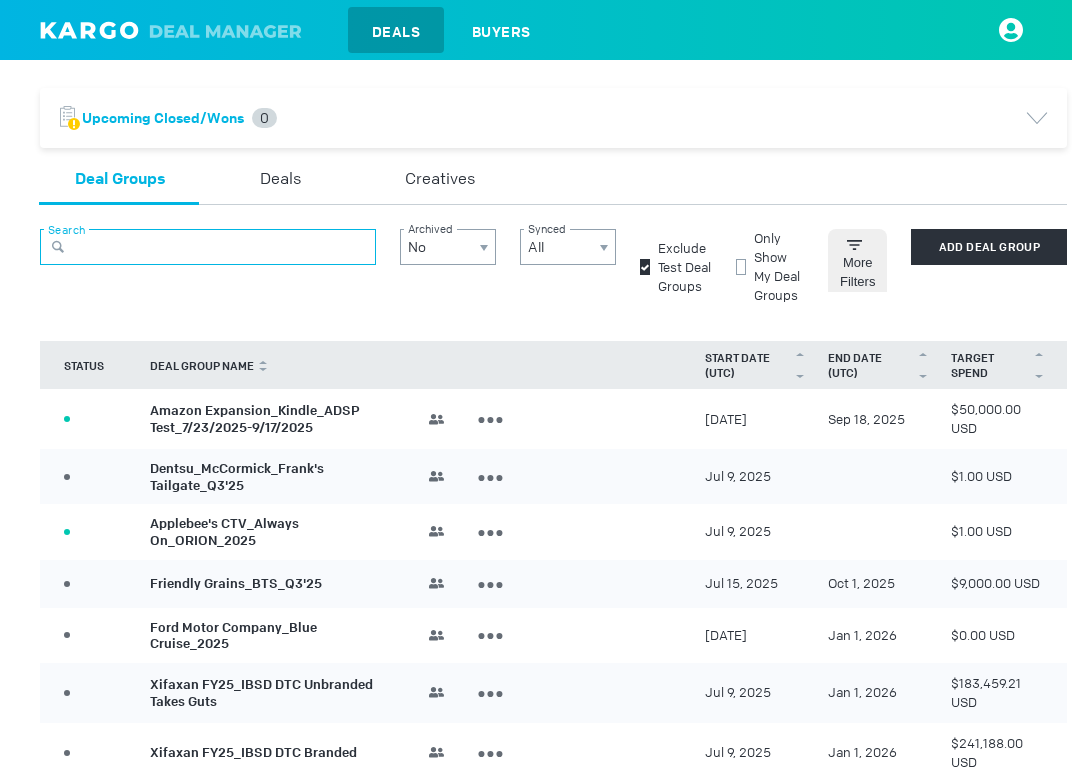 click at bounding box center [208, 247] 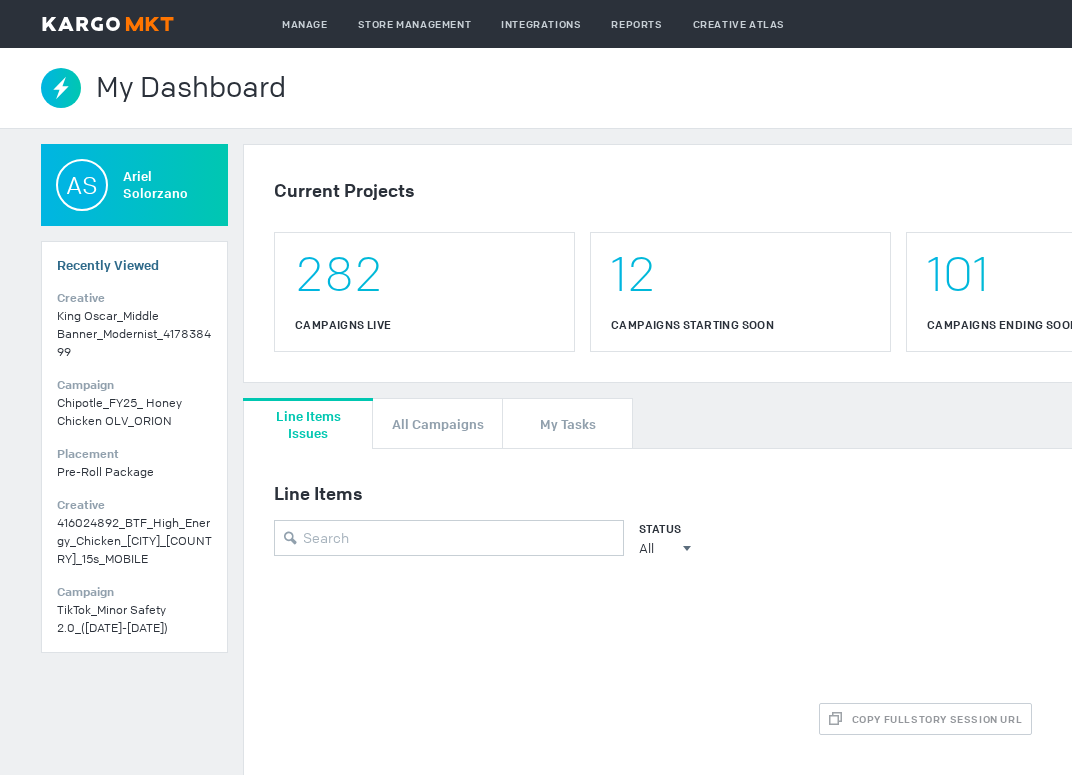 scroll, scrollTop: 0, scrollLeft: 0, axis: both 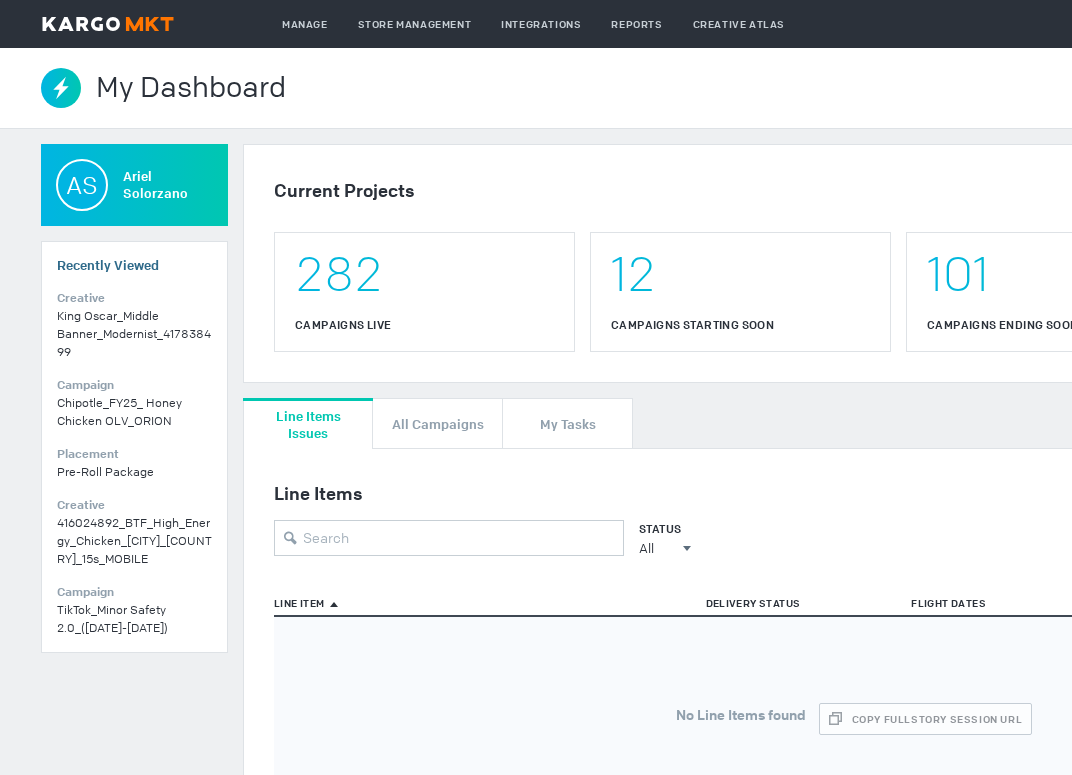 click at bounding box center (108, 24) 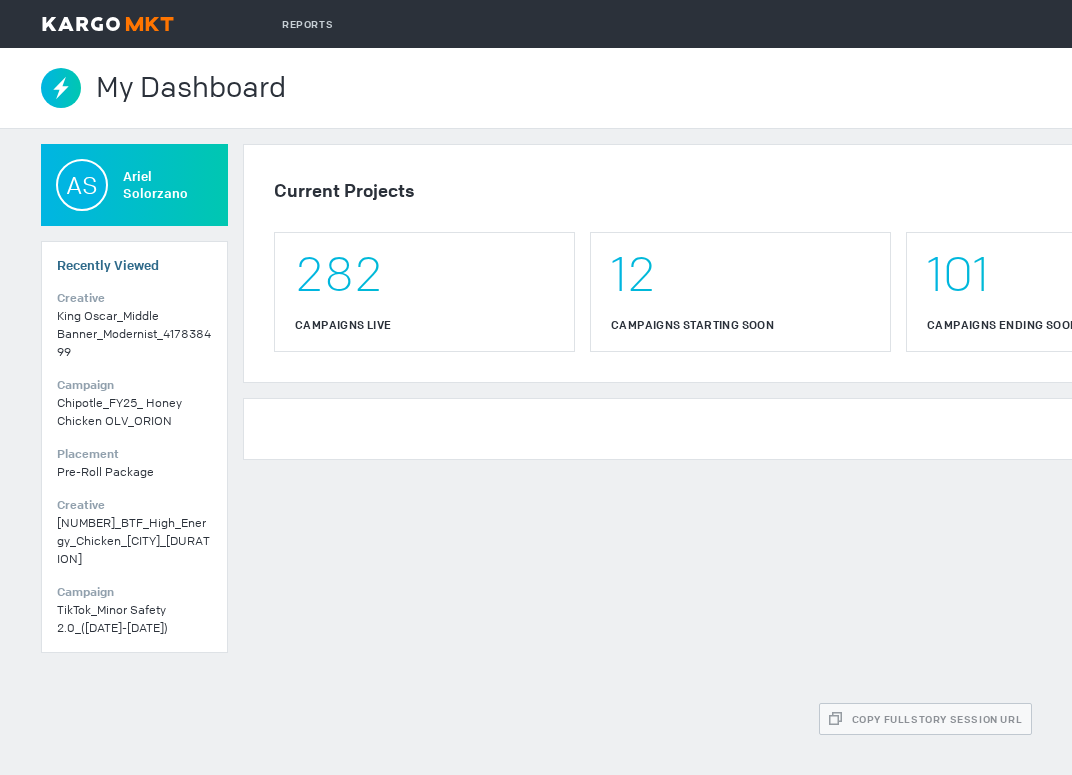 scroll, scrollTop: 0, scrollLeft: 0, axis: both 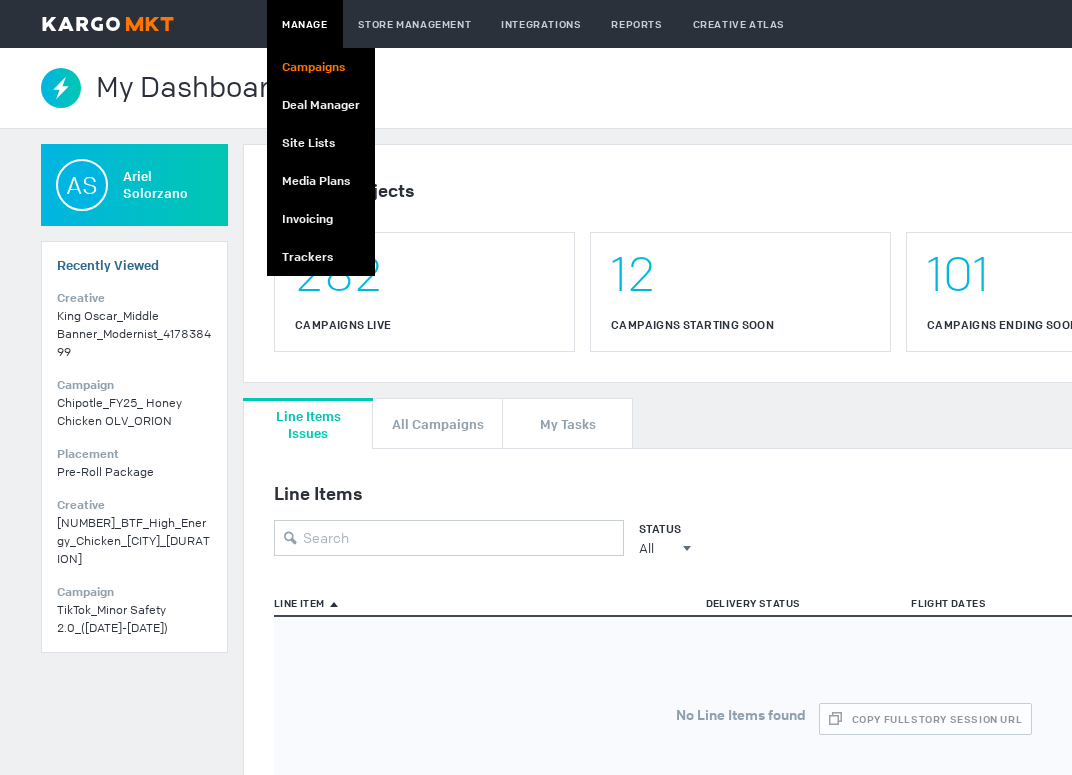 click on "Campaigns" at bounding box center (321, 67) 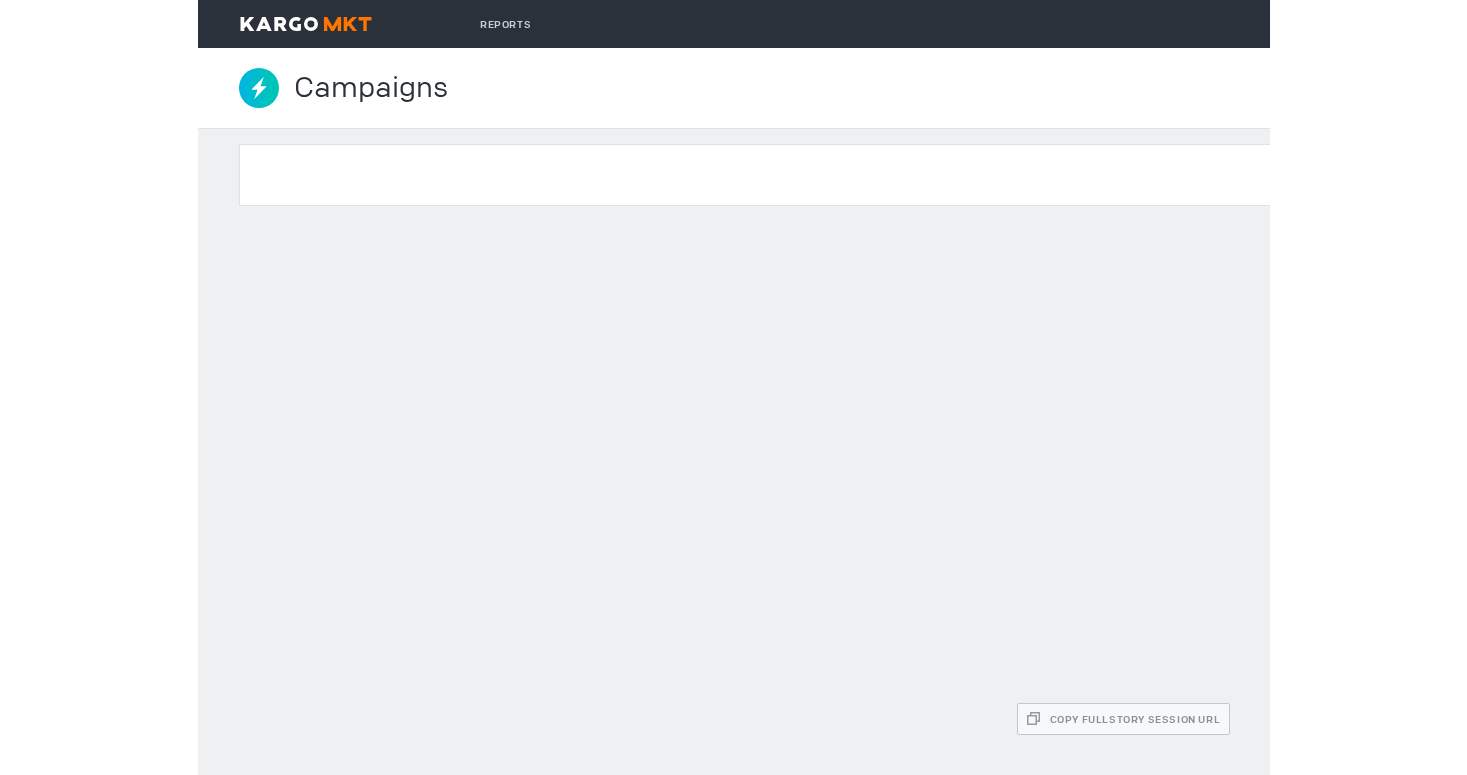 scroll, scrollTop: 0, scrollLeft: 0, axis: both 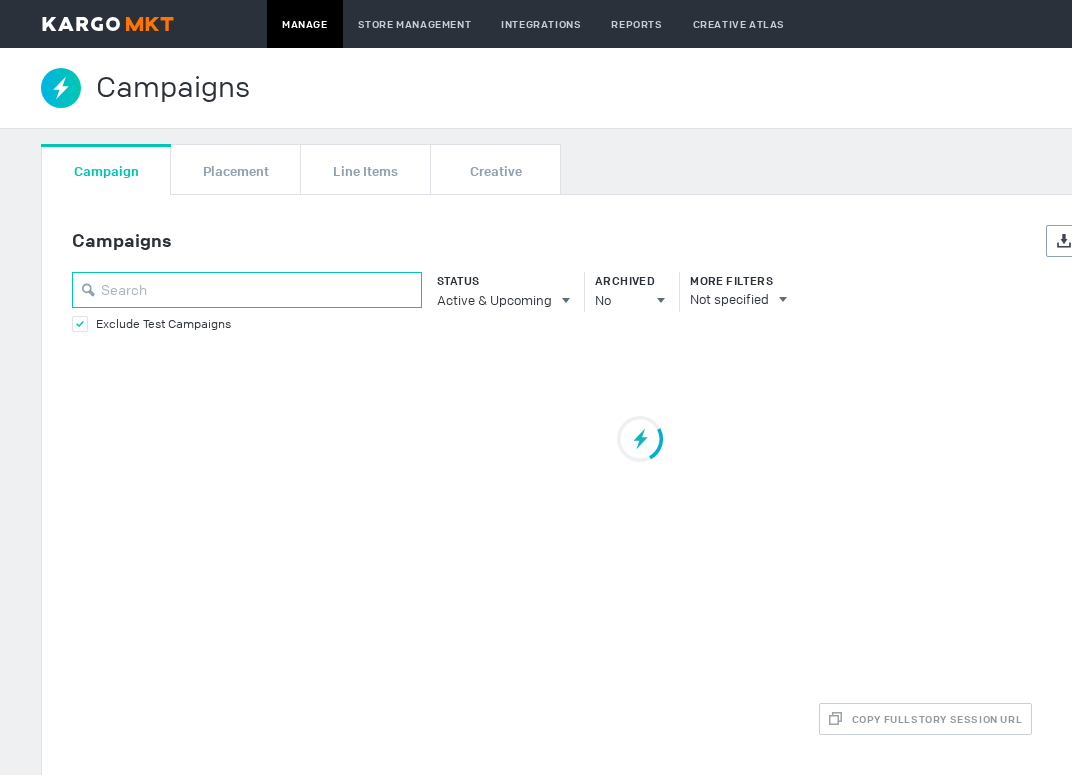 click at bounding box center [247, 290] 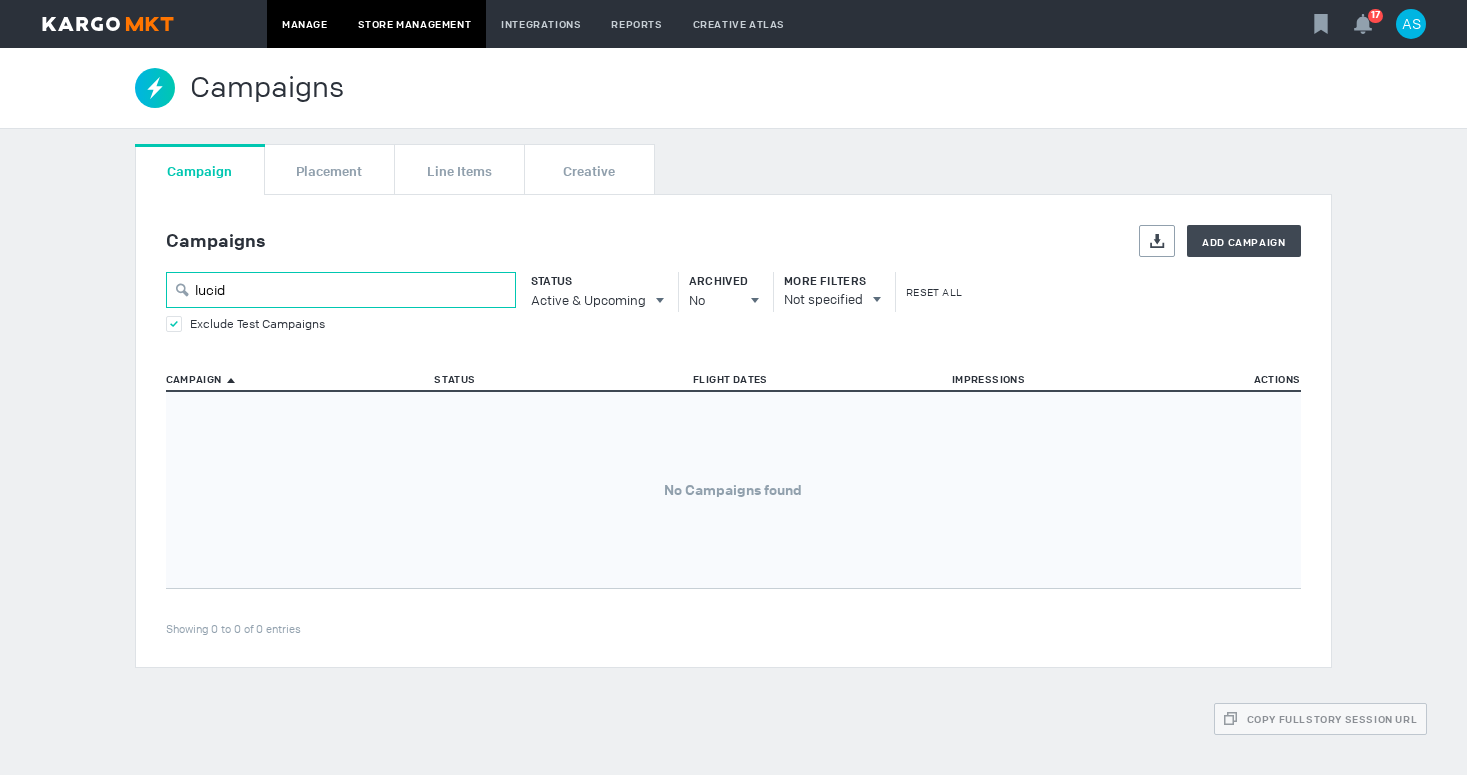 type on "lucid" 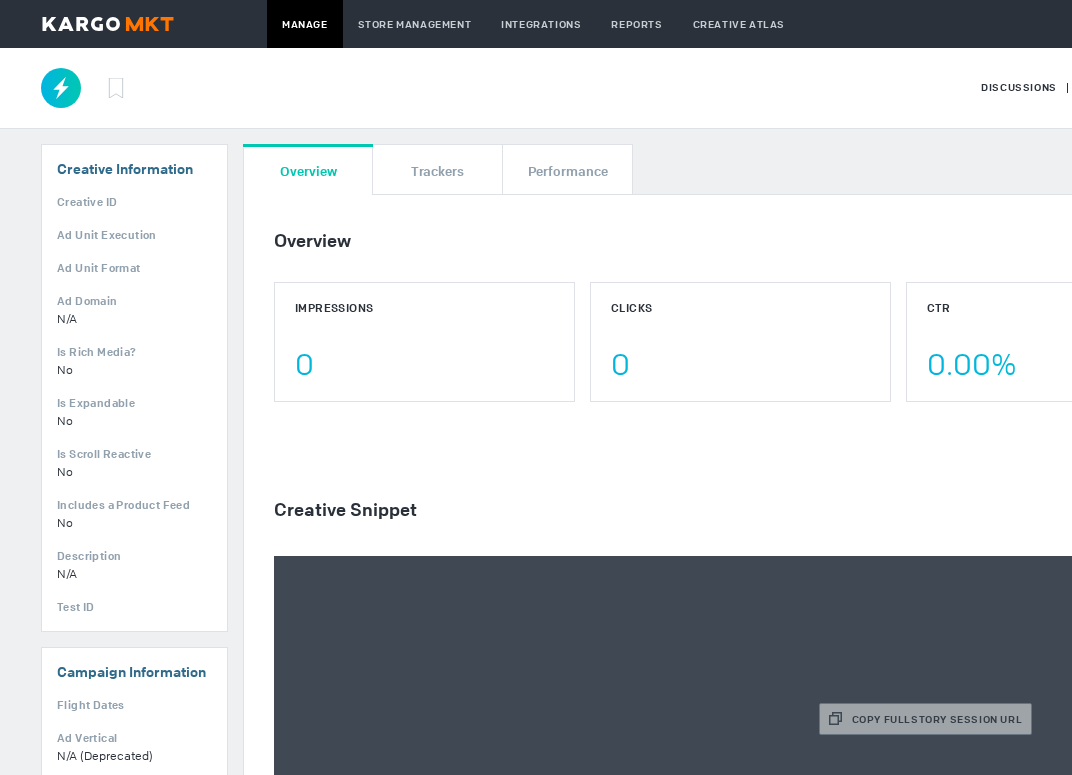 scroll, scrollTop: 0, scrollLeft: 0, axis: both 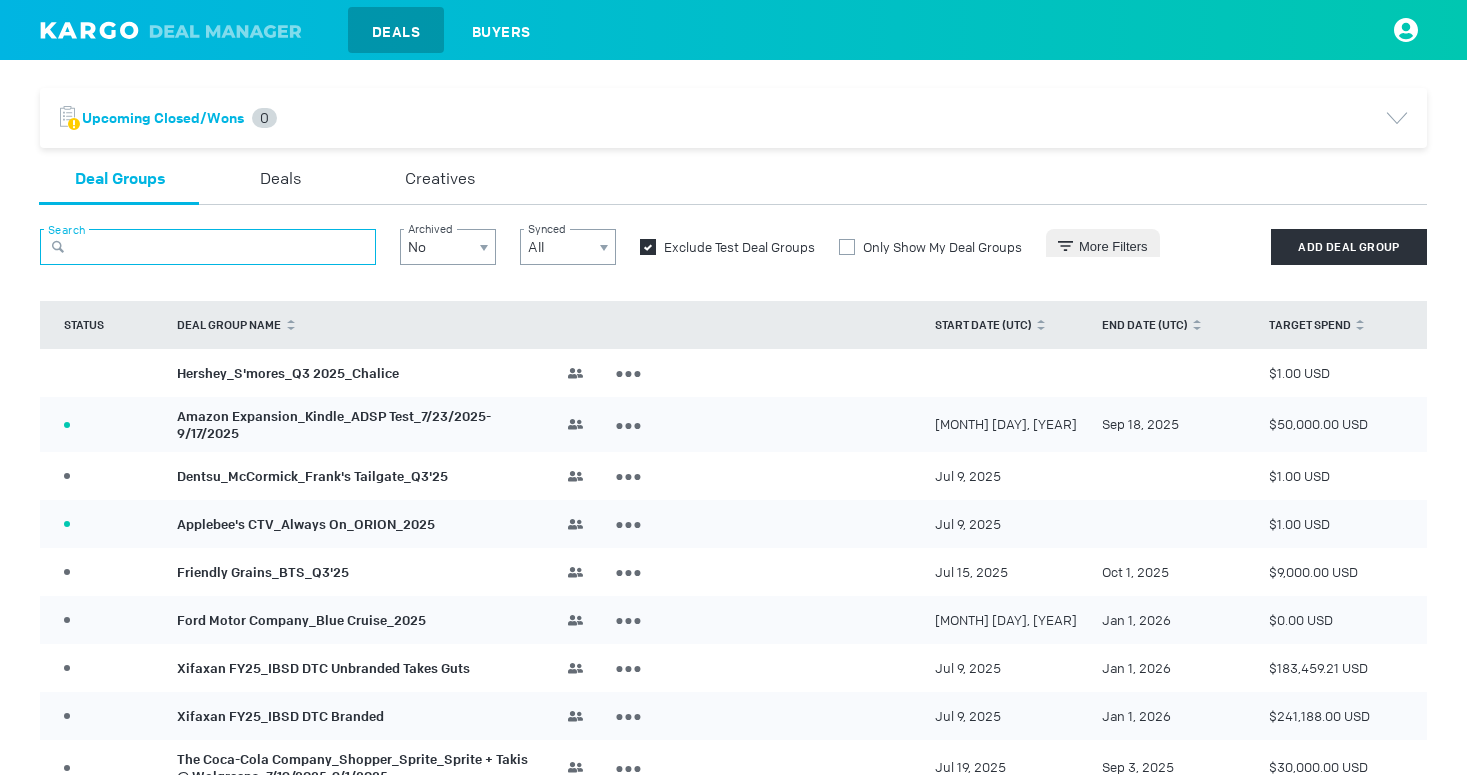 click at bounding box center [208, 247] 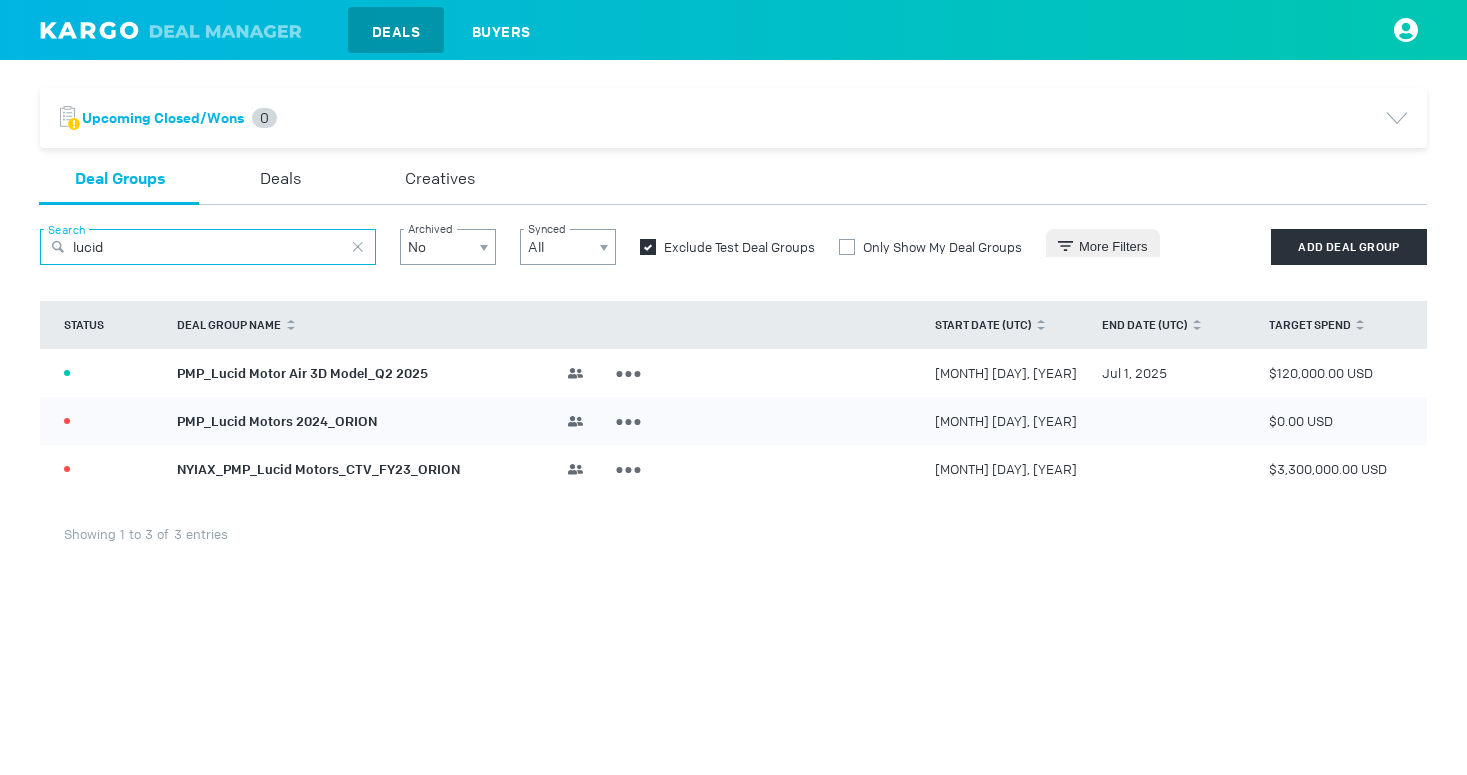 type on "lucid" 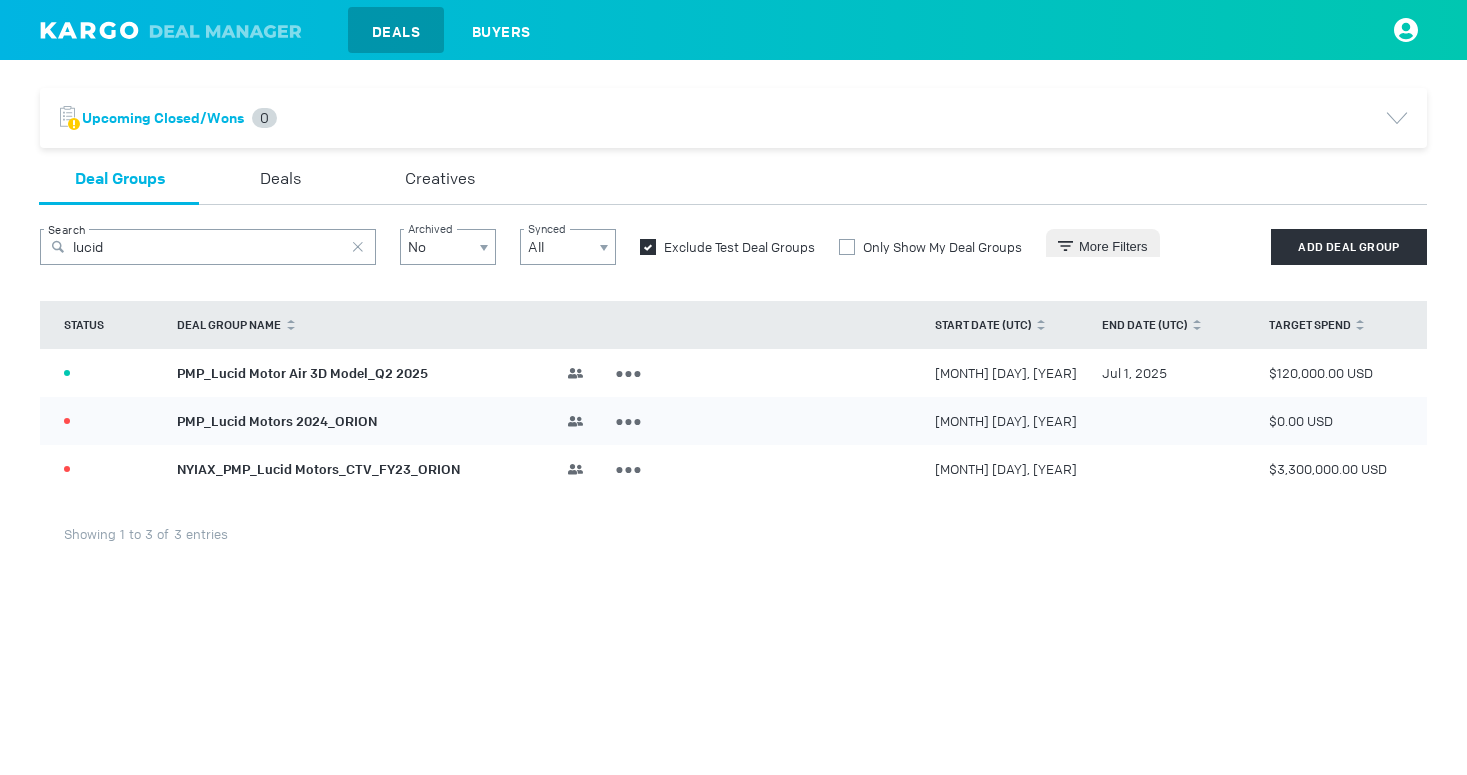 click on "PMP_Lucid Motor Air 3D Model_Q2 2025" at bounding box center [302, 372] 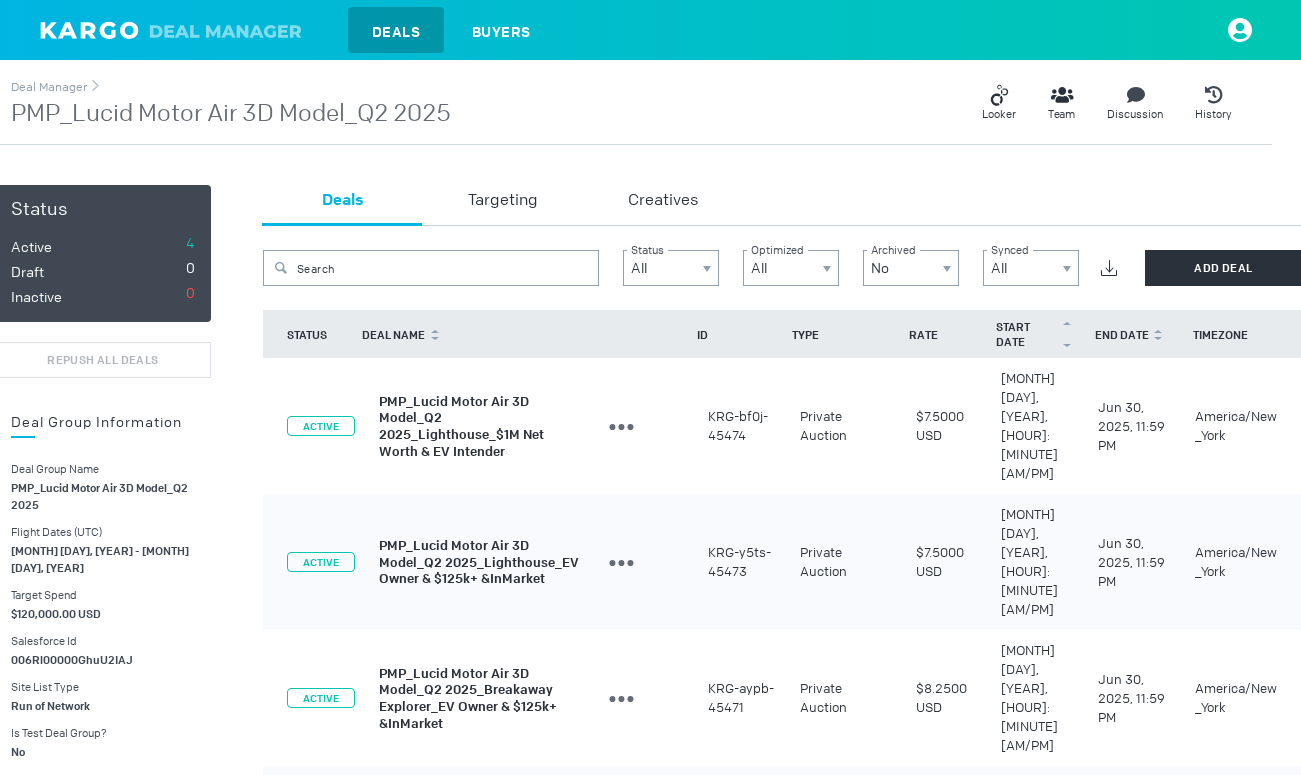 scroll, scrollTop: 8, scrollLeft: 29, axis: both 